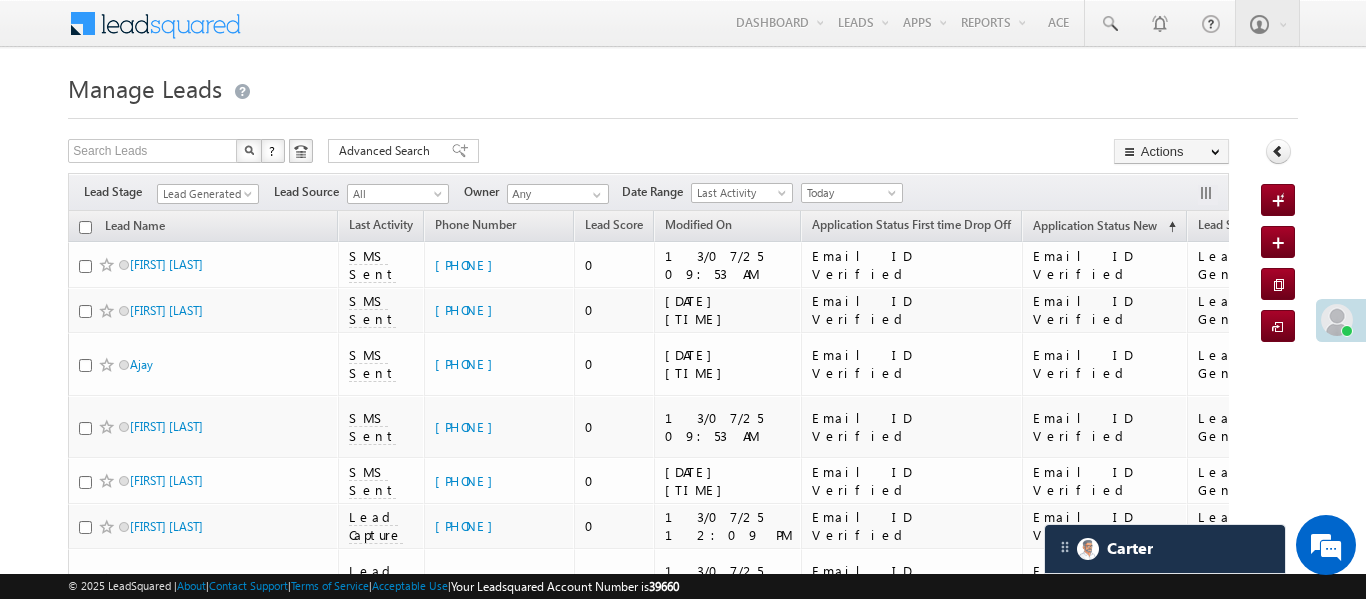 scroll, scrollTop: 395, scrollLeft: 0, axis: vertical 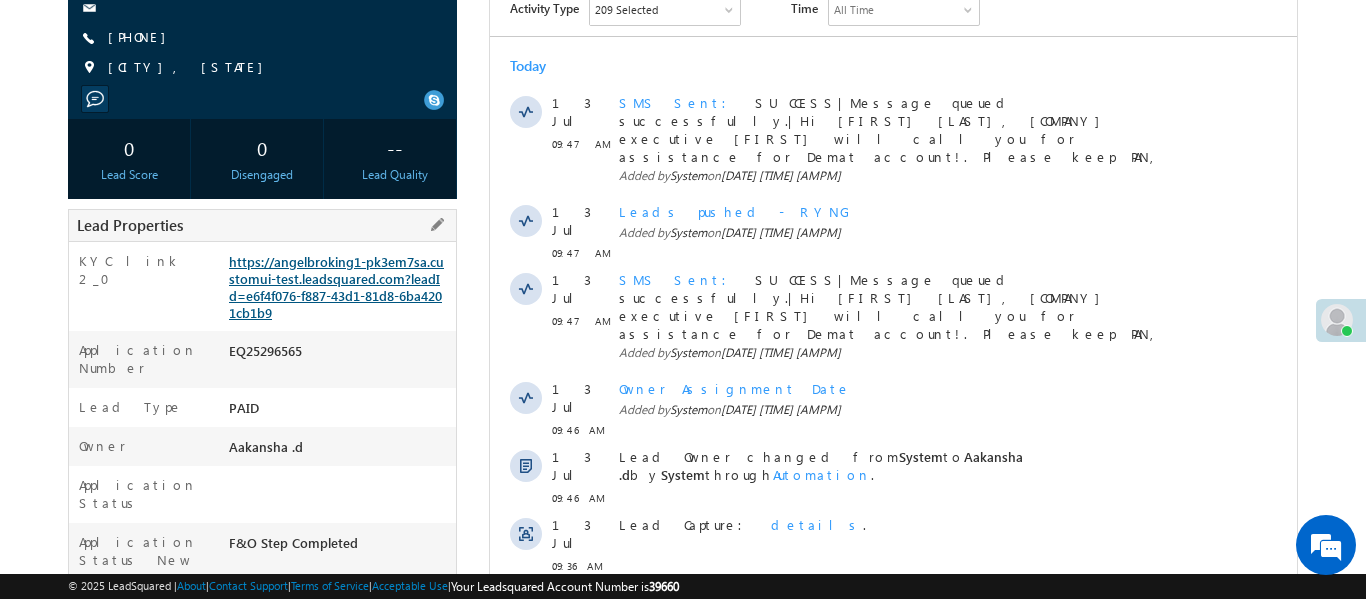 click on "https://angelbroking1-pk3em7sa.customui-test.leadsquared.com?leadId=e6f4f076-f887-43d1-81d8-6ba4201cb1b9" at bounding box center (336, 287) 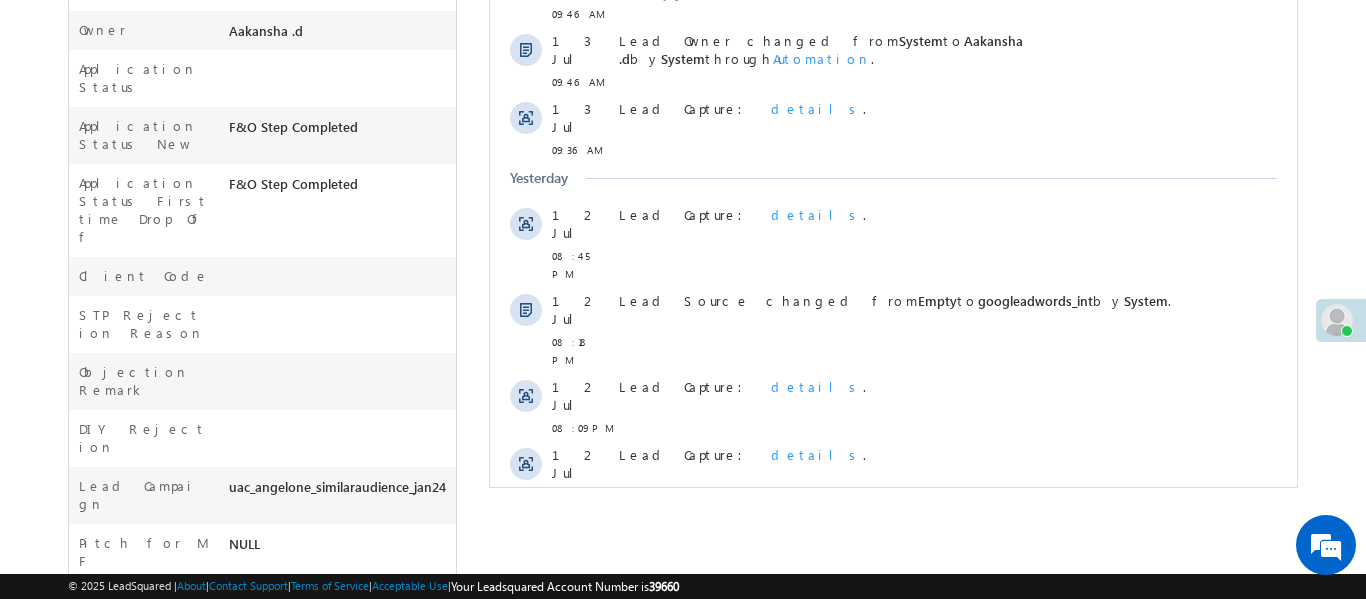 scroll, scrollTop: 664, scrollLeft: 0, axis: vertical 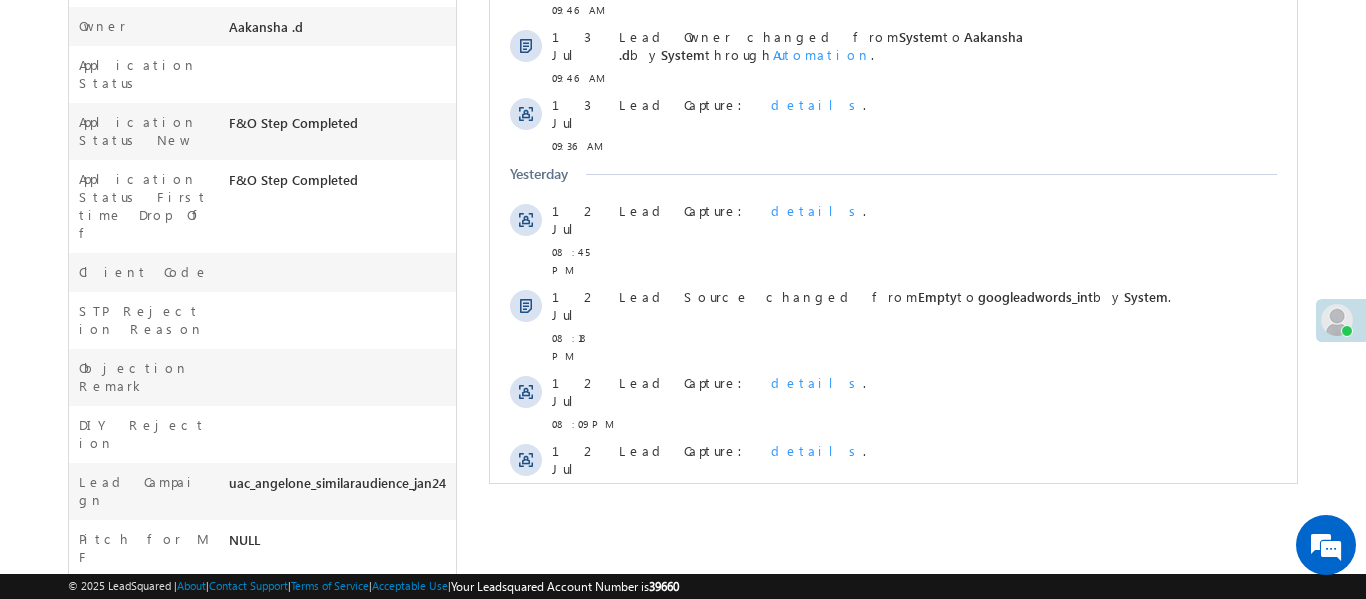 click on "Show More" at bounding box center (892, 536) 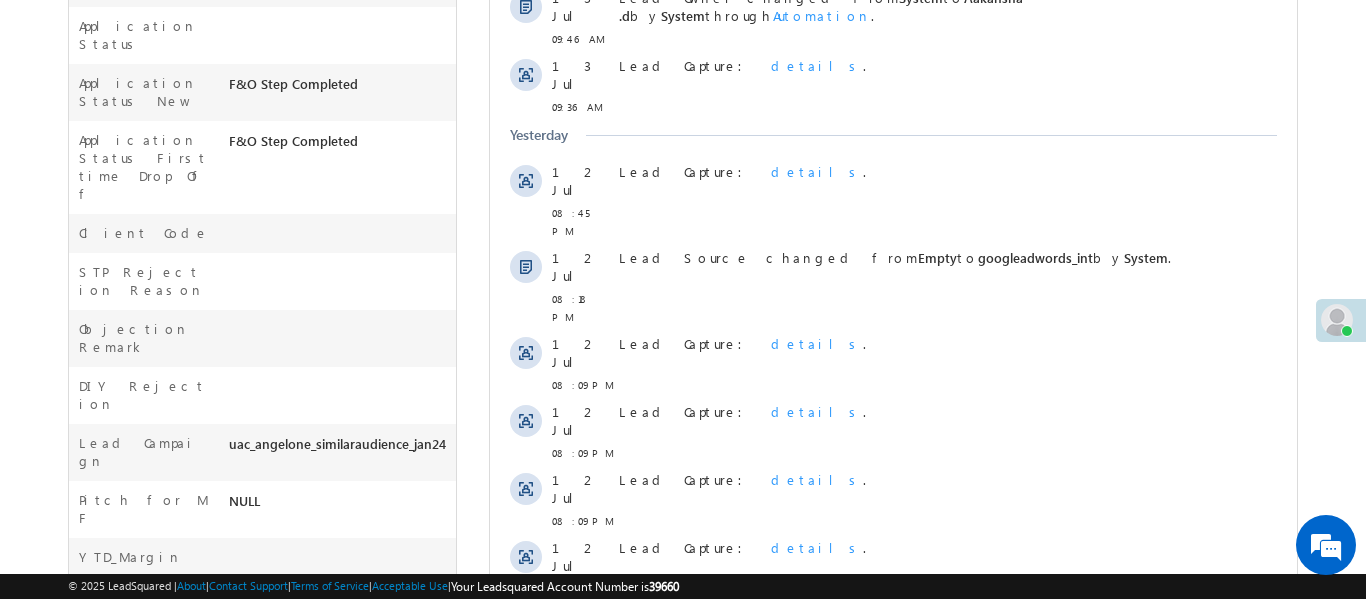 scroll, scrollTop: 381, scrollLeft: 0, axis: vertical 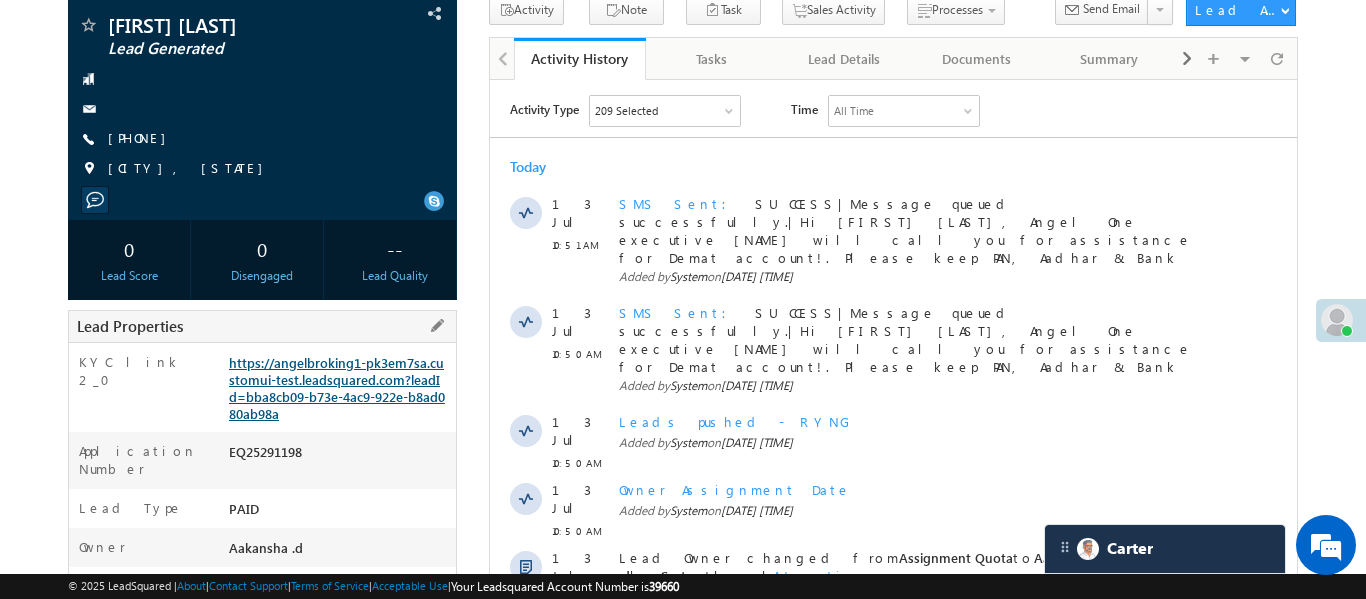 click on "https://angelbroking1-pk3em7sa.customui-test.leadsquared.com?leadId=bba8cb09-b73e-4ac9-922e-b8ad080ab98a" at bounding box center (337, 388) 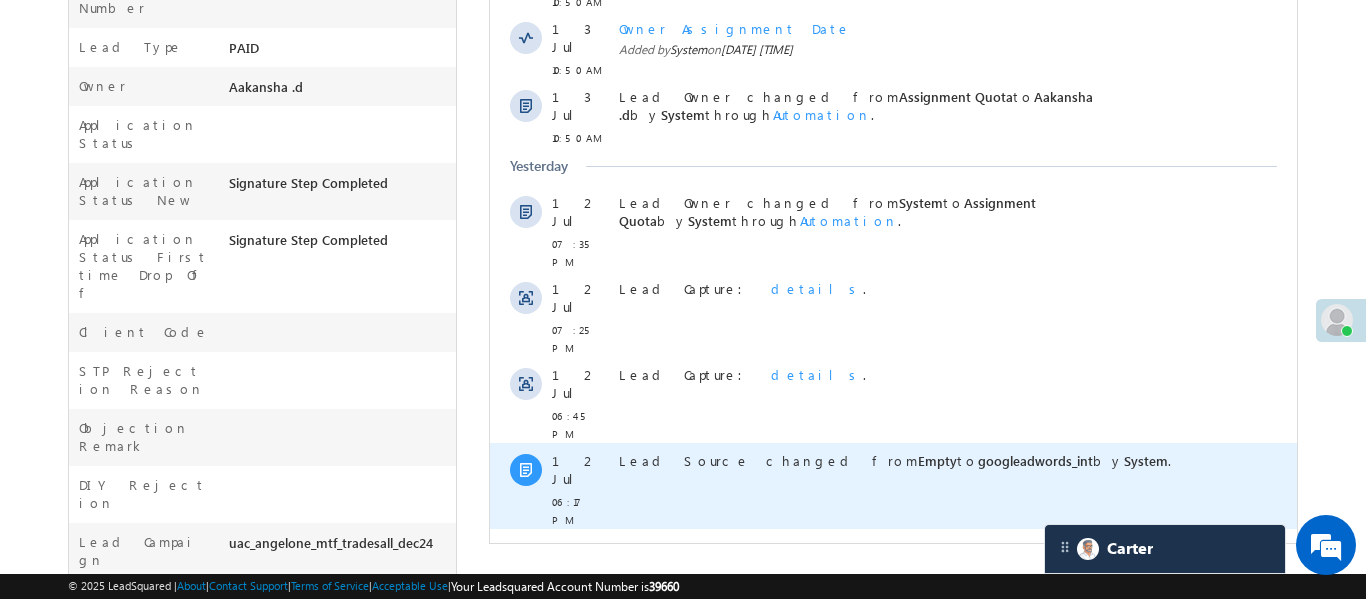 scroll, scrollTop: 681, scrollLeft: 0, axis: vertical 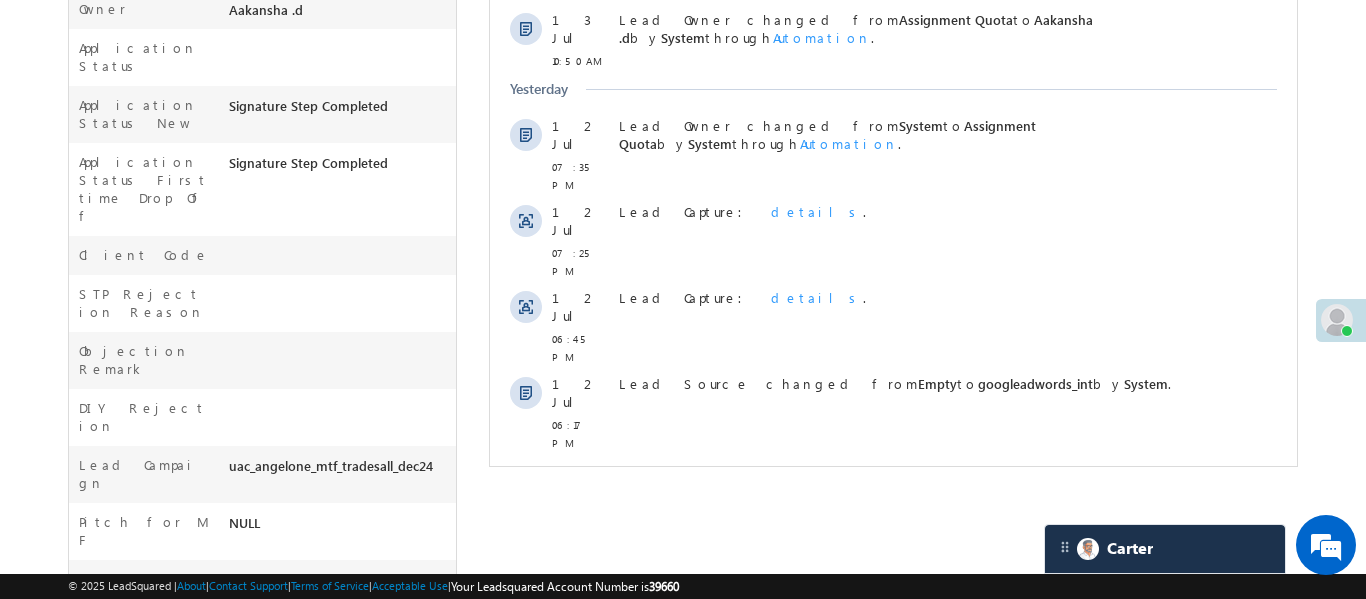 click on "Show More" at bounding box center [892, 555] 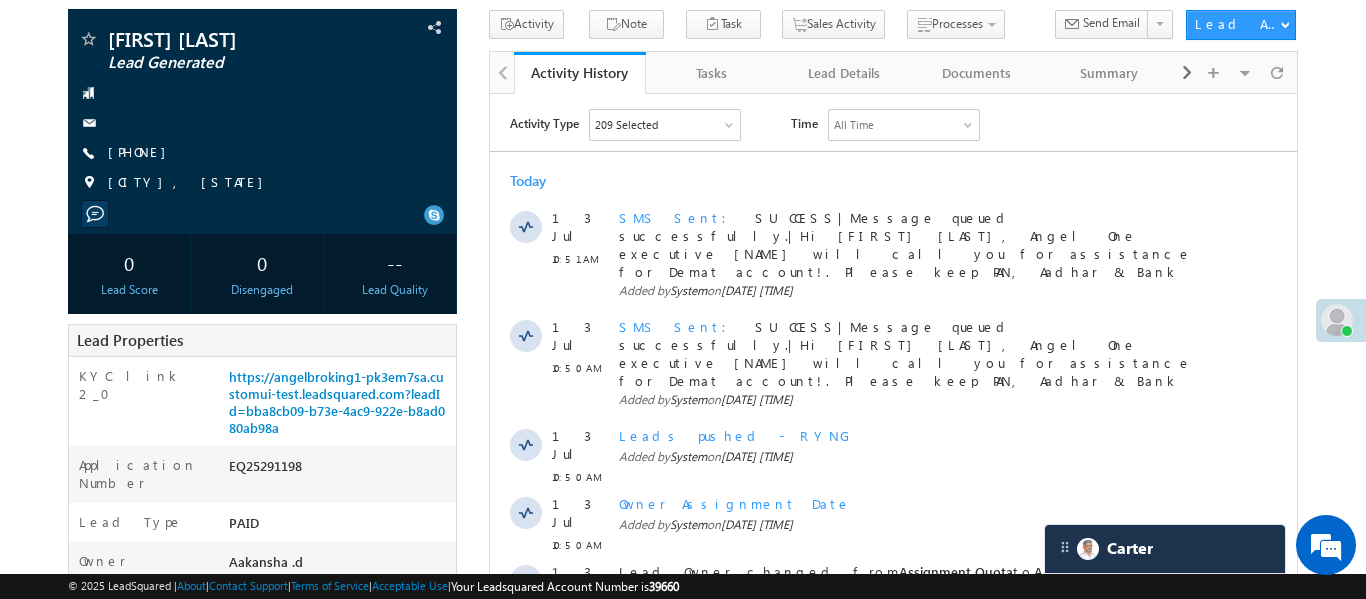 scroll, scrollTop: 90, scrollLeft: 0, axis: vertical 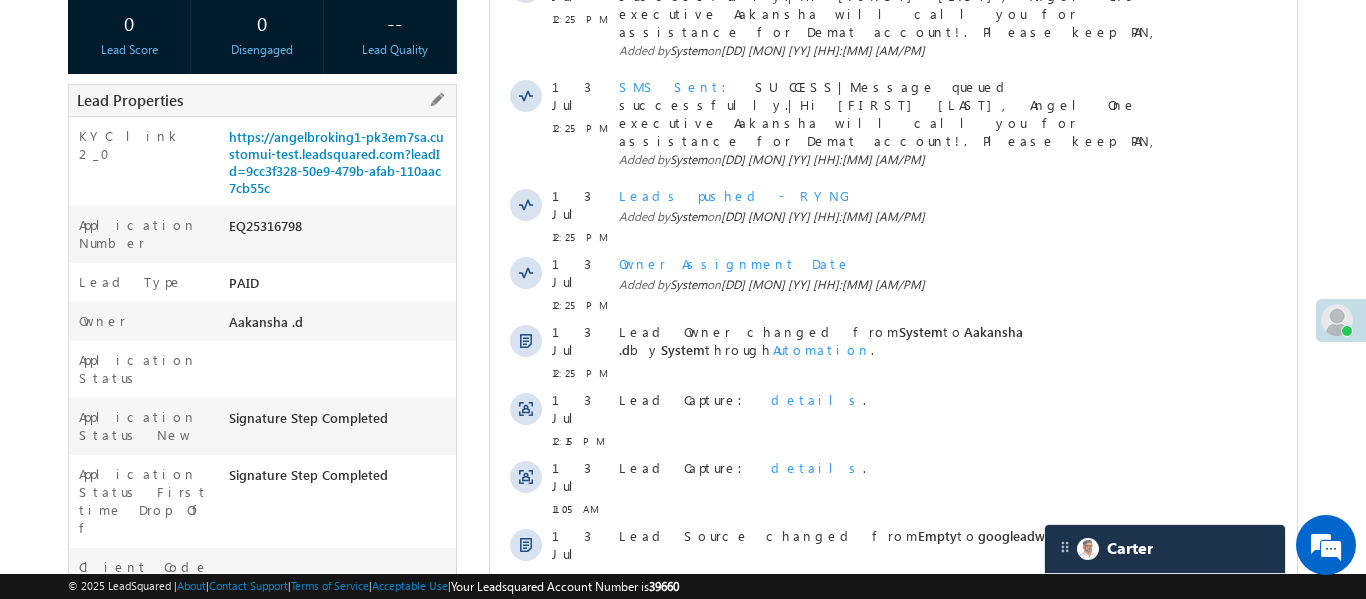 click on "https://angelbroking1-pk3em7sa.customui-test.leadsquared.com?leadId=9cc3f328-50e9-479b-afab-110aac7cb55c" at bounding box center (340, 166) 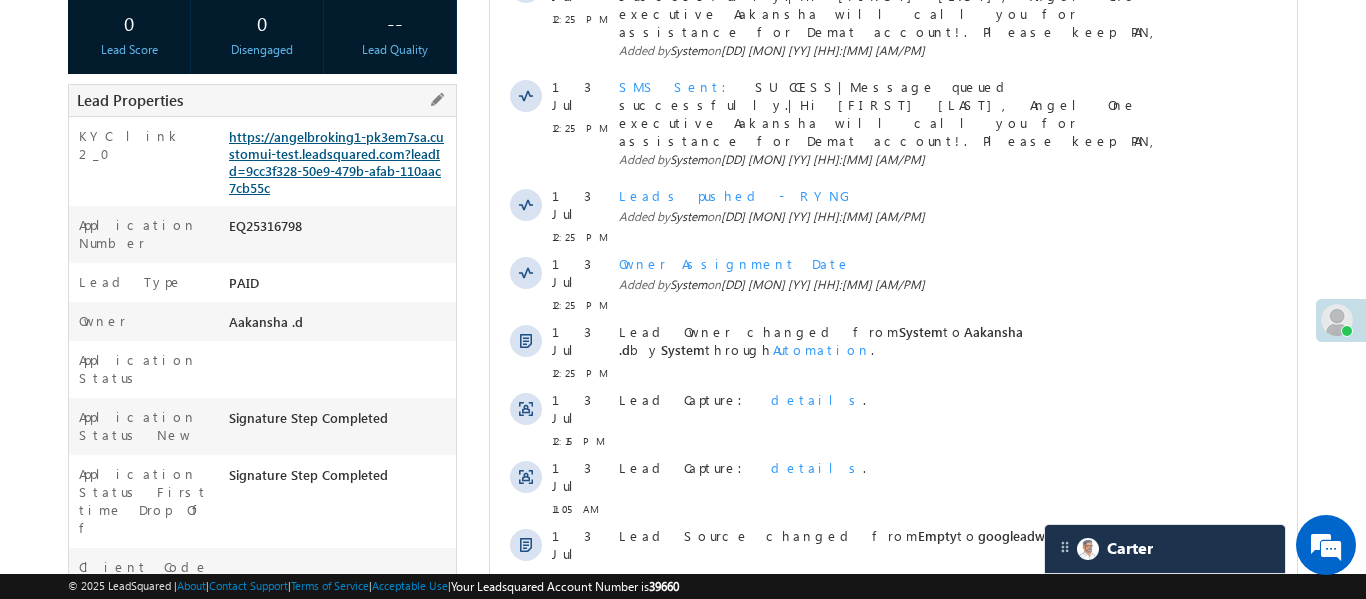 click on "https://angelbroking1-pk3em7sa.customui-test.leadsquared.com?leadId=9cc3f328-50e9-479b-afab-110aac7cb55c" at bounding box center (336, 162) 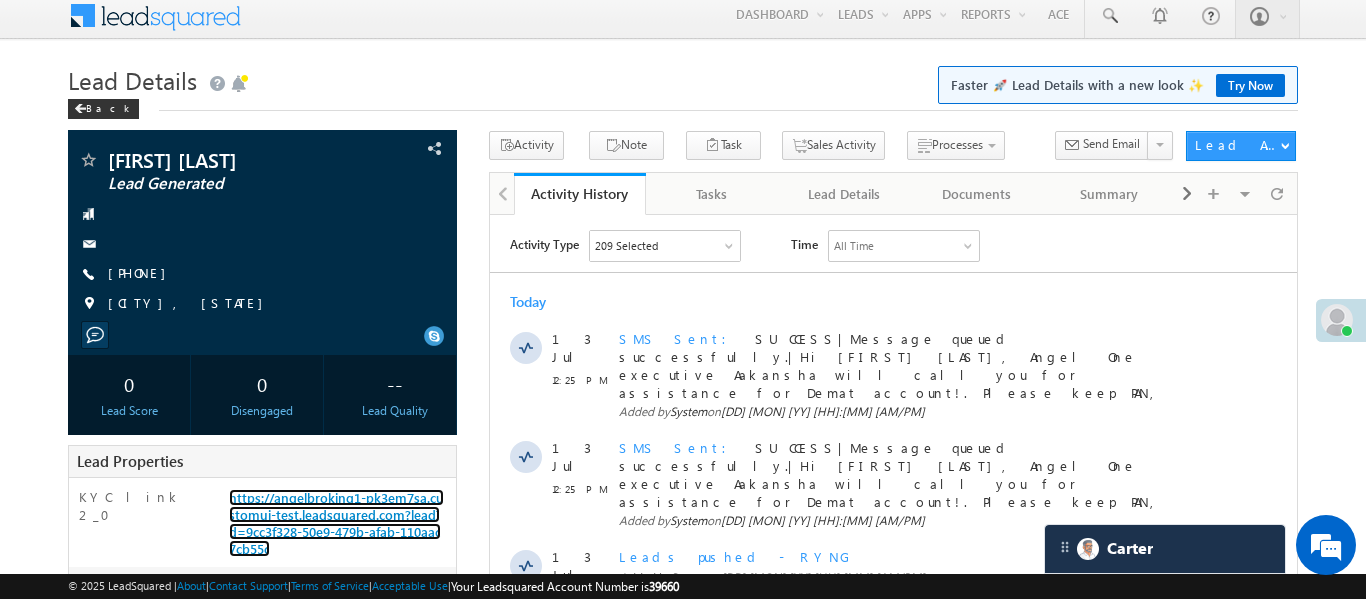 scroll, scrollTop: 0, scrollLeft: 0, axis: both 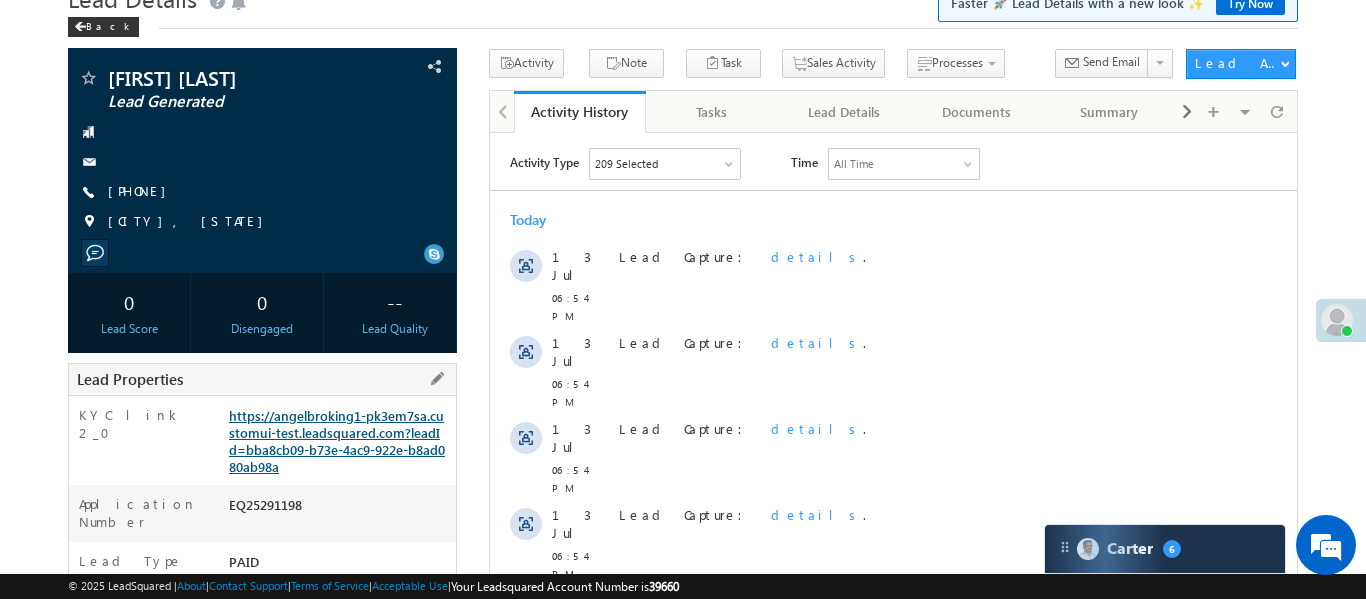 click on "https://angelbroking1-pk3em7sa.customui-test.leadsquared.com?leadId=bba8cb09-b73e-4ac9-922e-b8ad080ab98a" at bounding box center [337, 441] 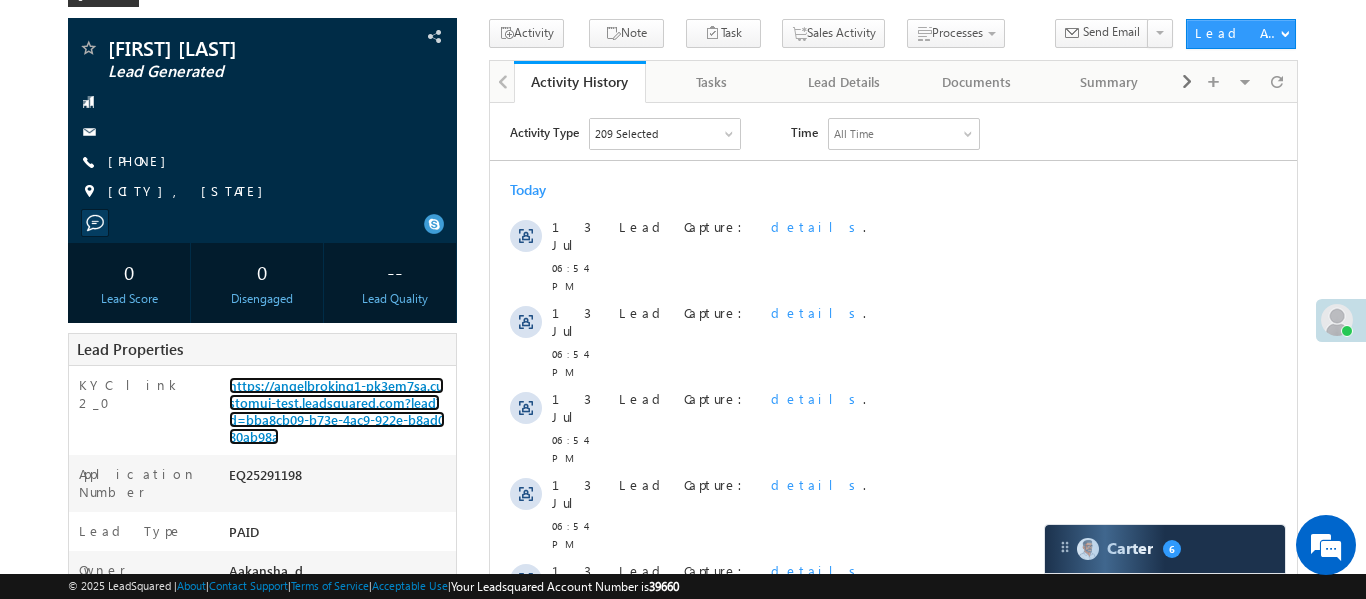 scroll, scrollTop: 196, scrollLeft: 0, axis: vertical 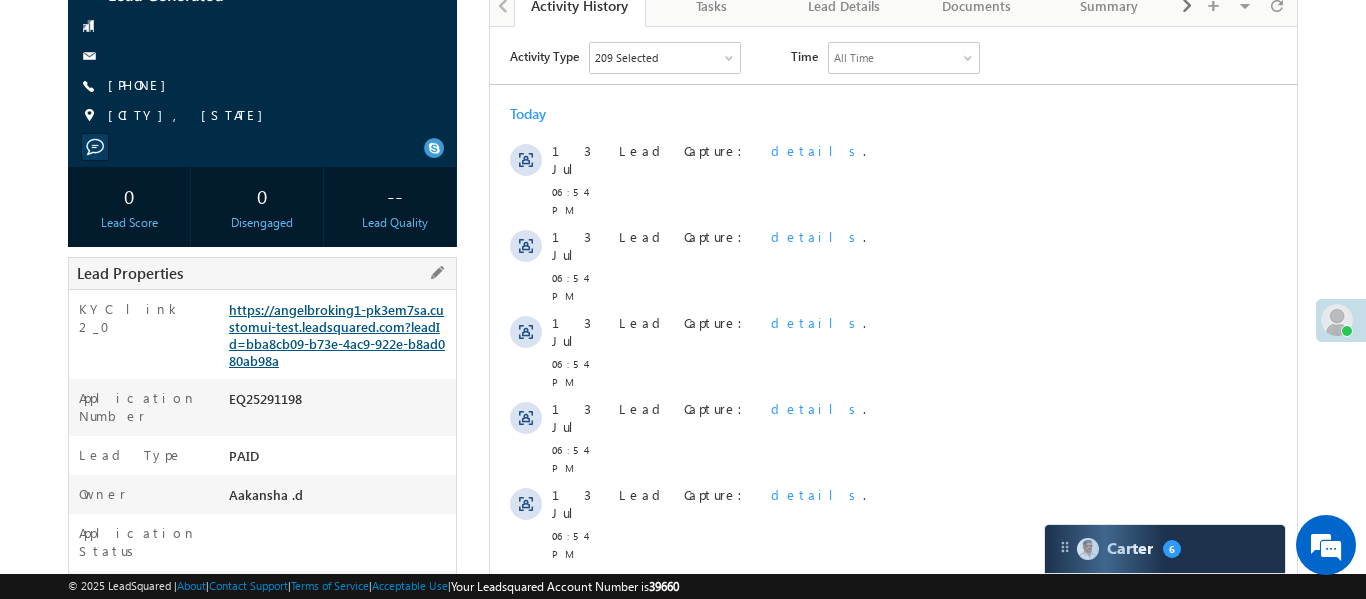 click on "https://angelbroking1-pk3em7sa.customui-test.leadsquared.com?leadId=bba8cb09-b73e-4ac9-922e-b8ad080ab98a" at bounding box center [337, 335] 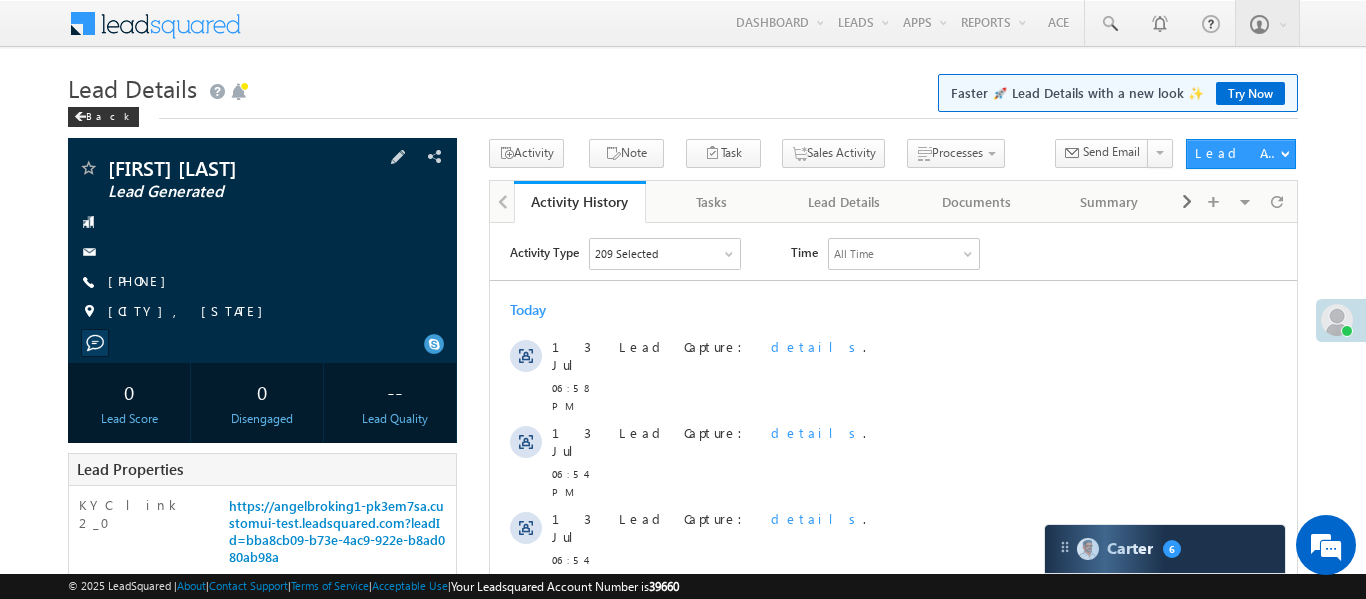 scroll, scrollTop: 0, scrollLeft: 0, axis: both 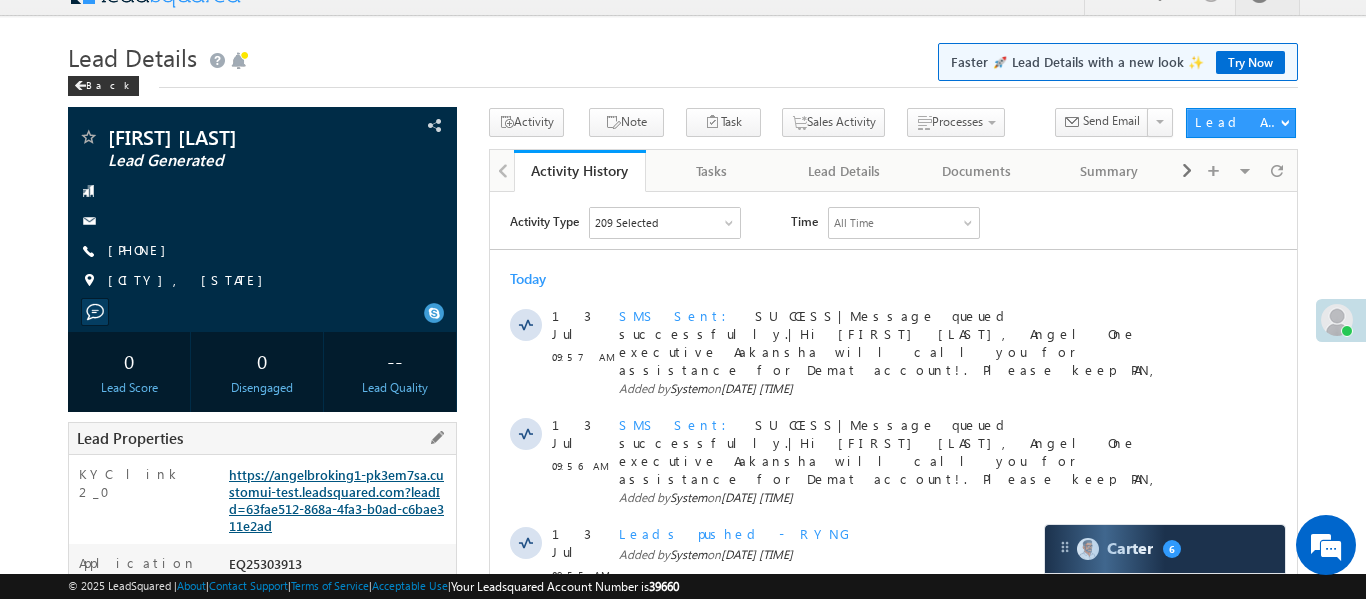 click on "https://angelbroking1-pk3em7sa.customui-test.leadsquared.com?leadId=63fae512-868a-4fa3-b0ad-c6bae311e2ad" at bounding box center [336, 500] 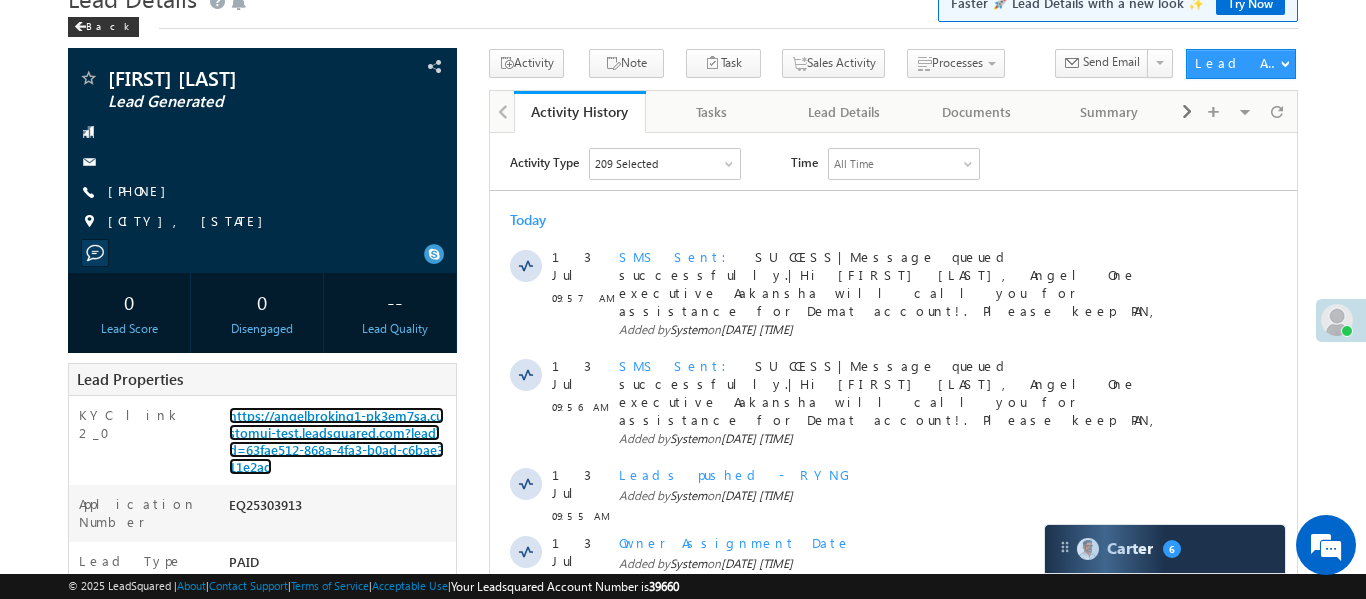 scroll, scrollTop: 231, scrollLeft: 0, axis: vertical 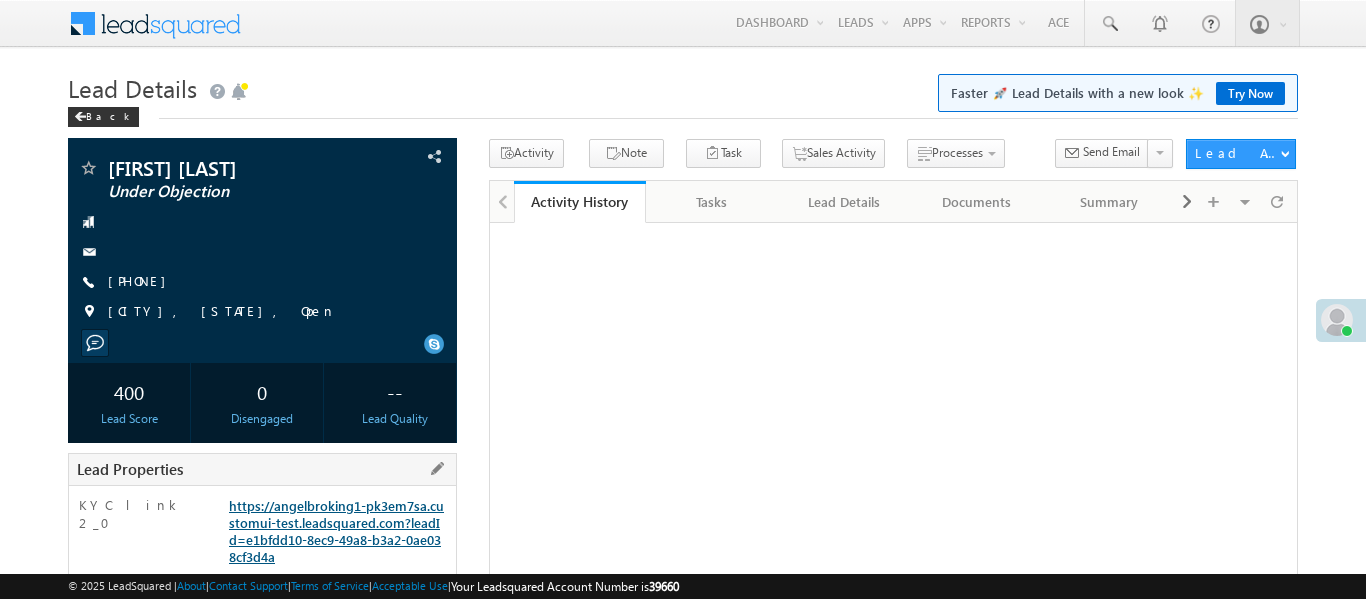 click on "https://angelbroking1-pk3em7sa.customui-test.leadsquared.com?leadId=e1bfdd10-8ec9-49a8-b3a2-0ae038cf3d4a" at bounding box center (336, 531) 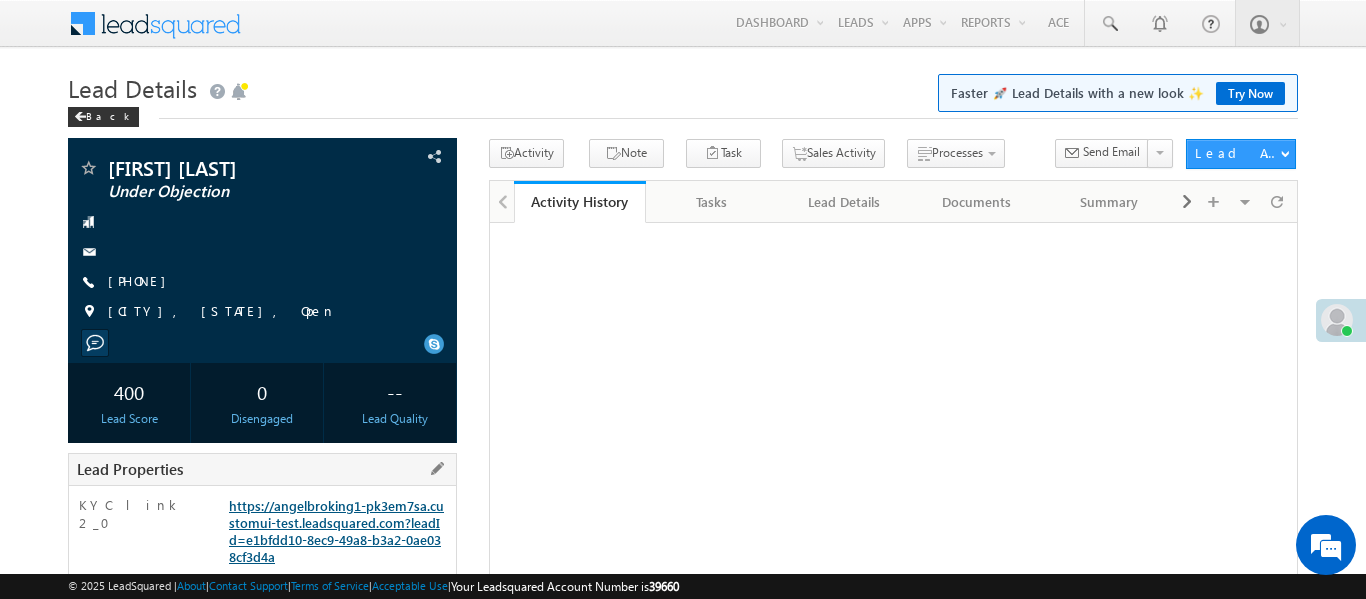 scroll, scrollTop: 202, scrollLeft: 0, axis: vertical 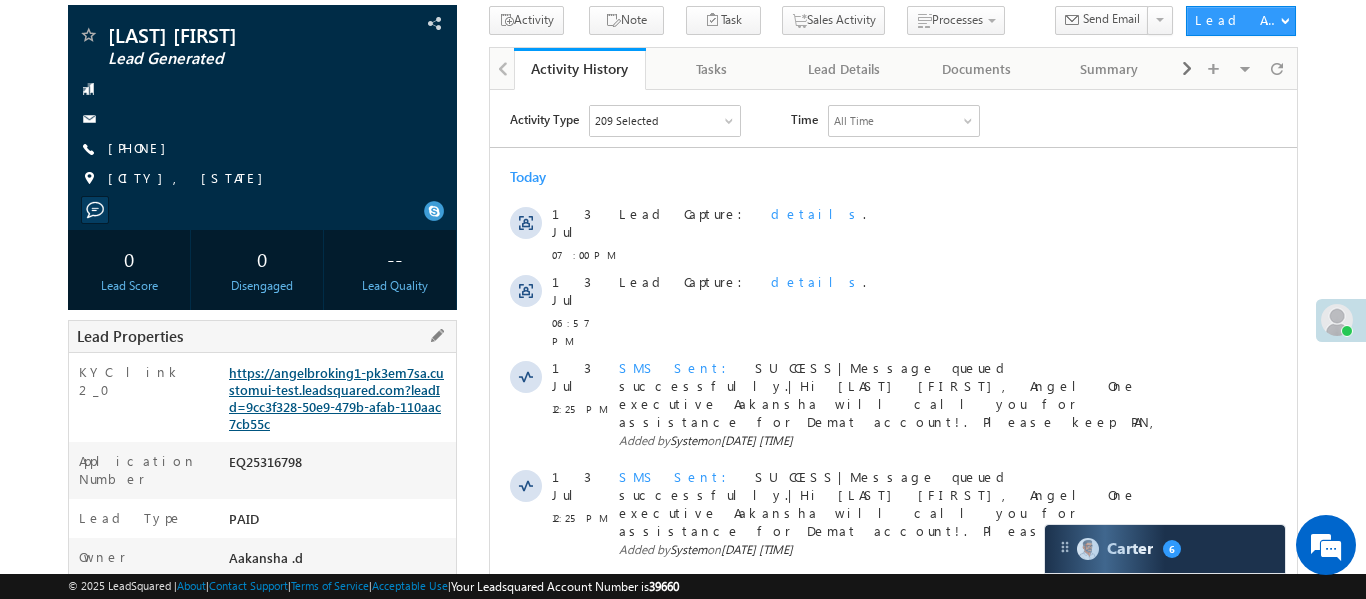 click on "https://angelbroking1-pk3em7sa.customui-test.leadsquared.com?leadId=9cc3f328-50e9-479b-afab-110aac7cb55c" at bounding box center (336, 398) 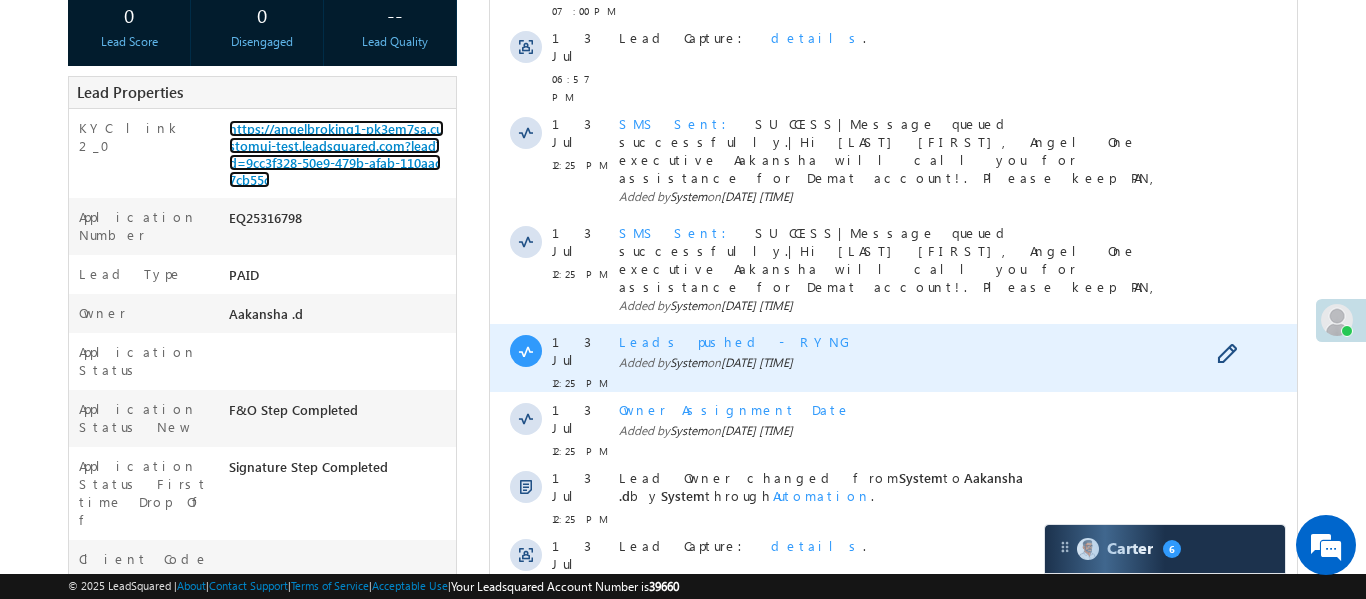 scroll, scrollTop: 413, scrollLeft: 0, axis: vertical 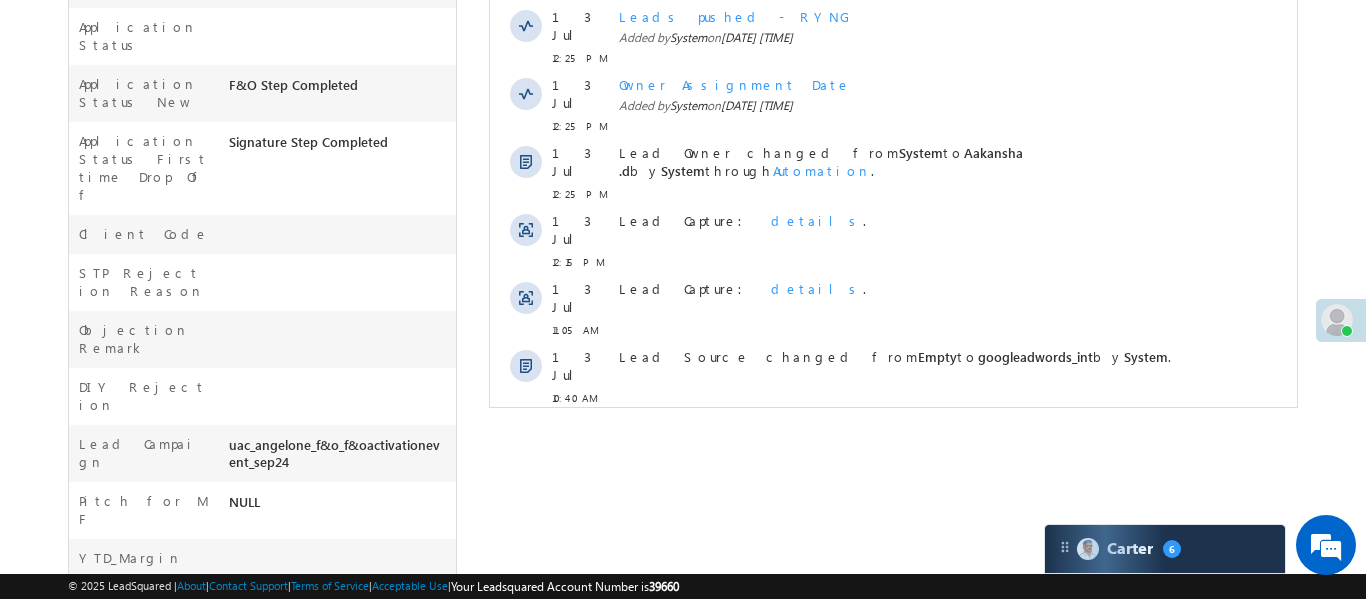 click on "Show More" at bounding box center [892, 442] 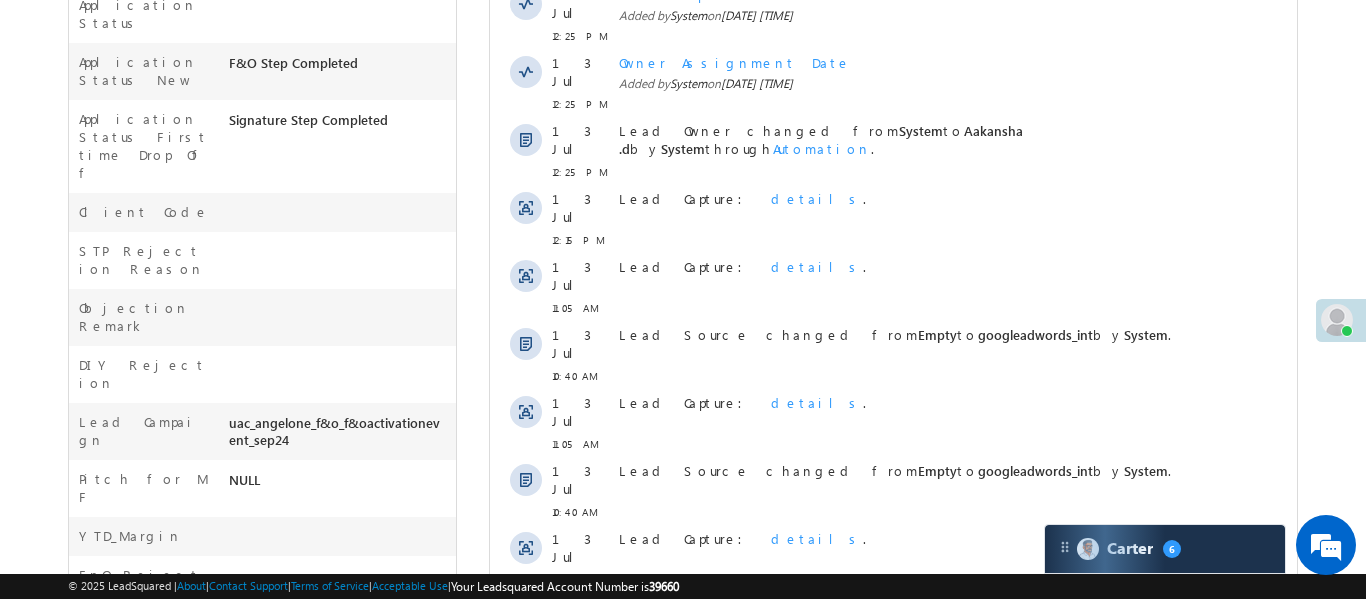 scroll, scrollTop: 410, scrollLeft: 0, axis: vertical 